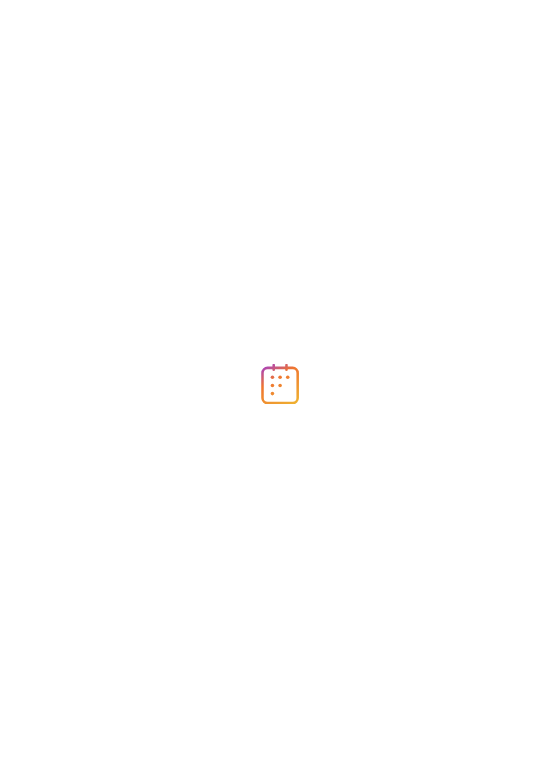 scroll, scrollTop: 0, scrollLeft: 0, axis: both 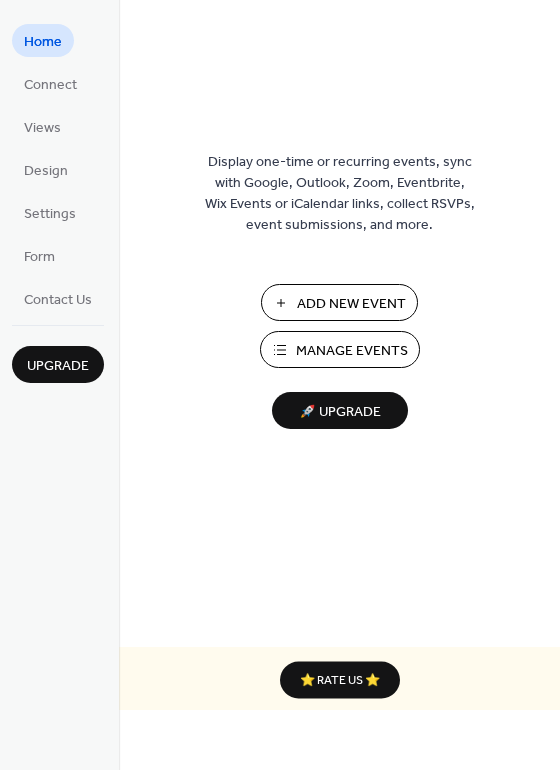 click on "Add New Event" at bounding box center (351, 304) 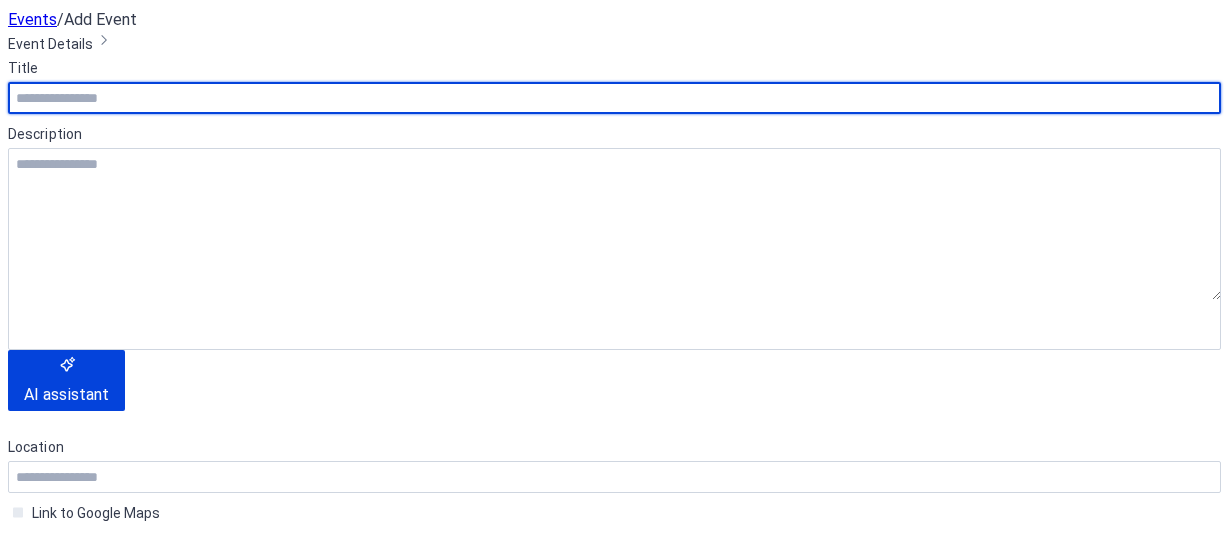 scroll, scrollTop: 0, scrollLeft: 0, axis: both 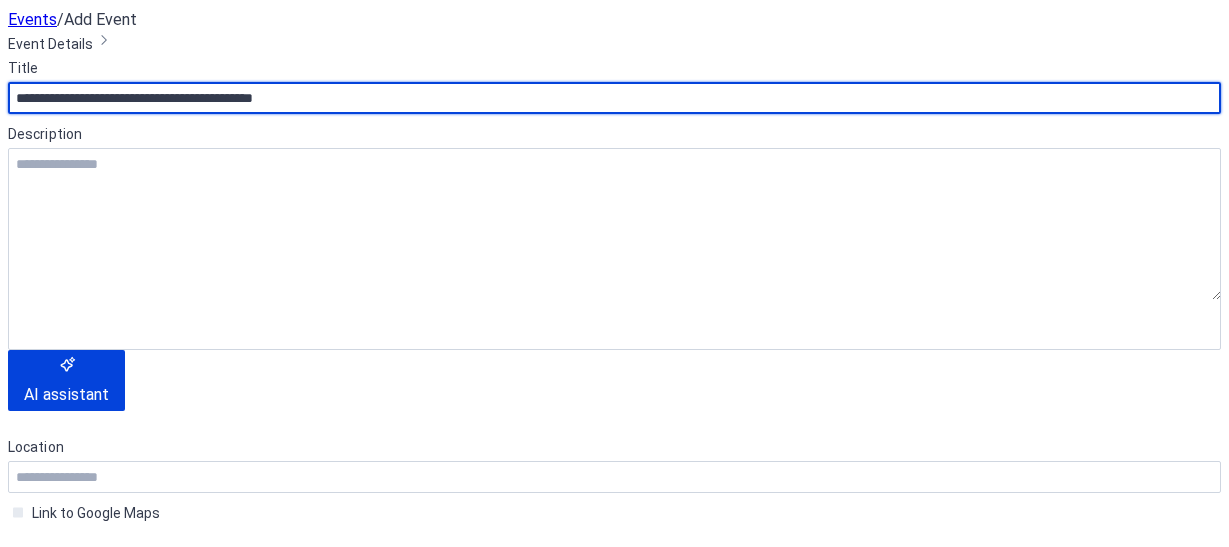type on "**********" 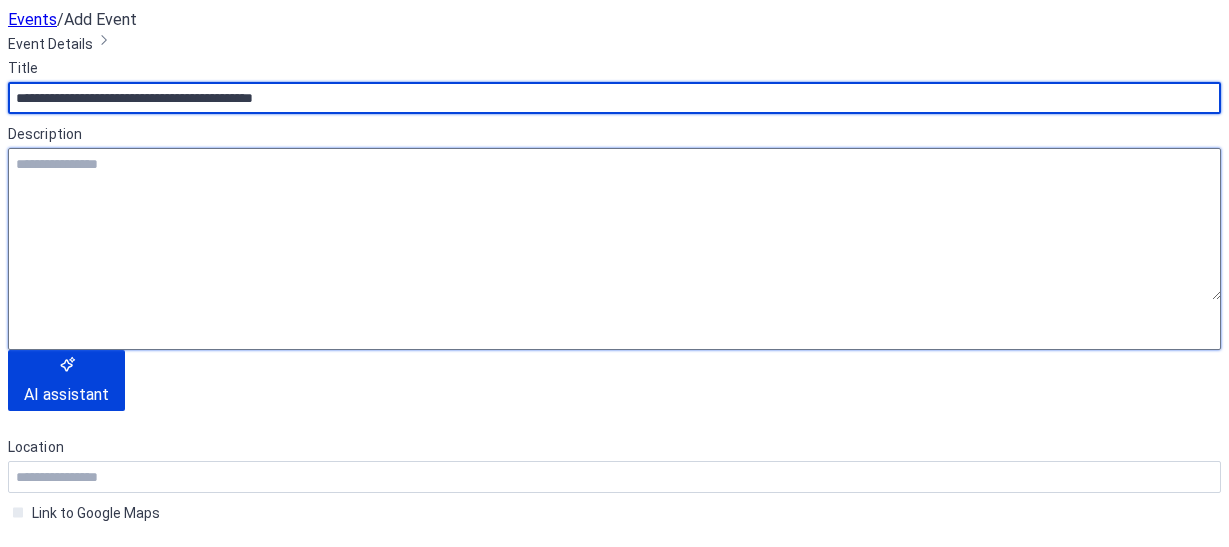 click at bounding box center [614, 224] 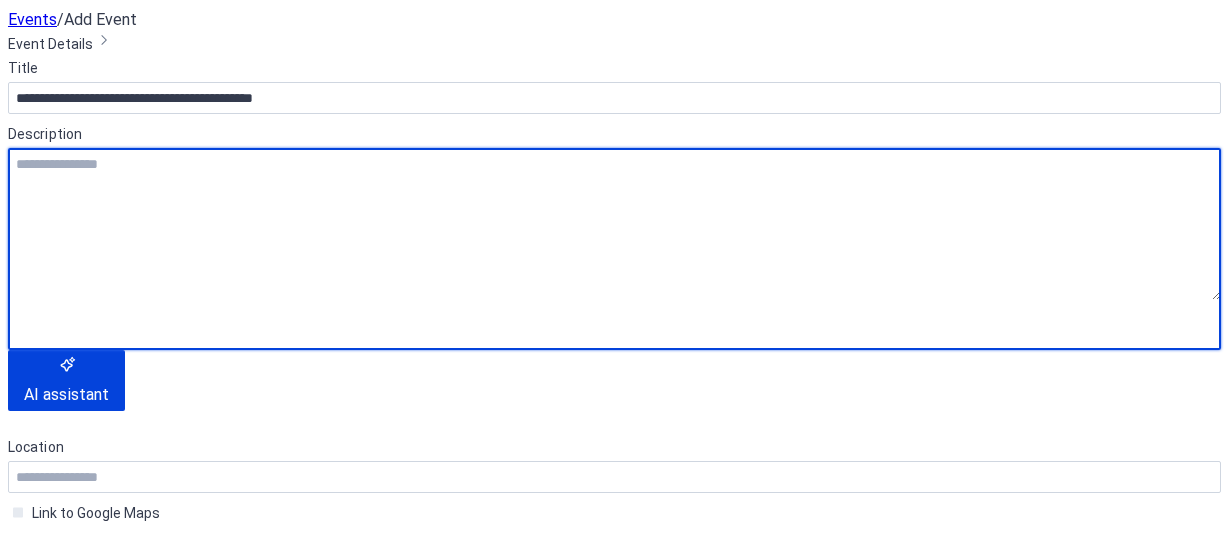 paste on "**********" 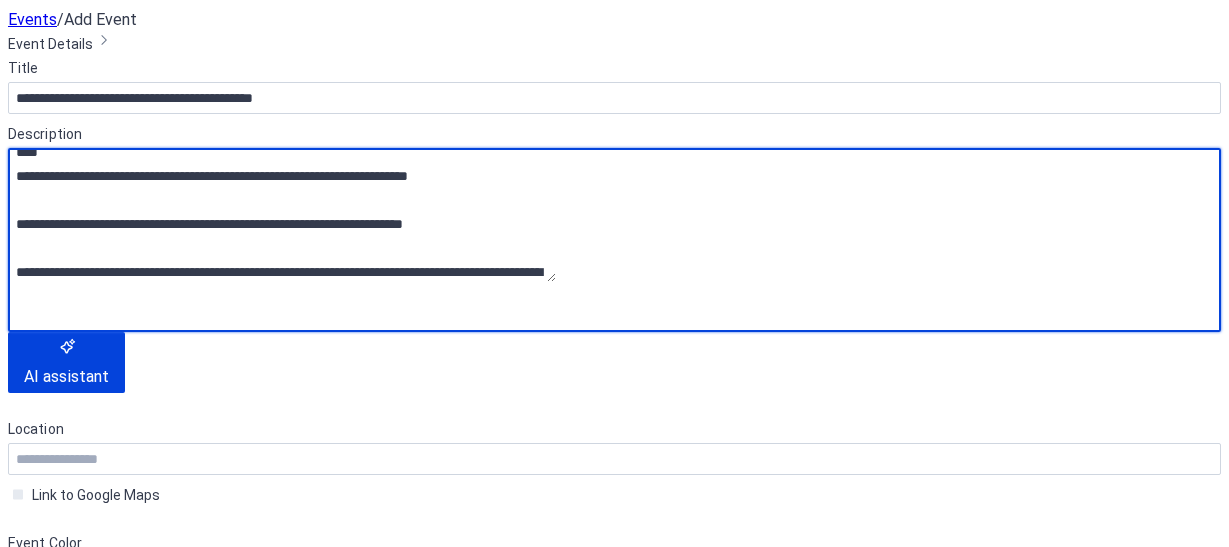 scroll, scrollTop: 147, scrollLeft: 0, axis: vertical 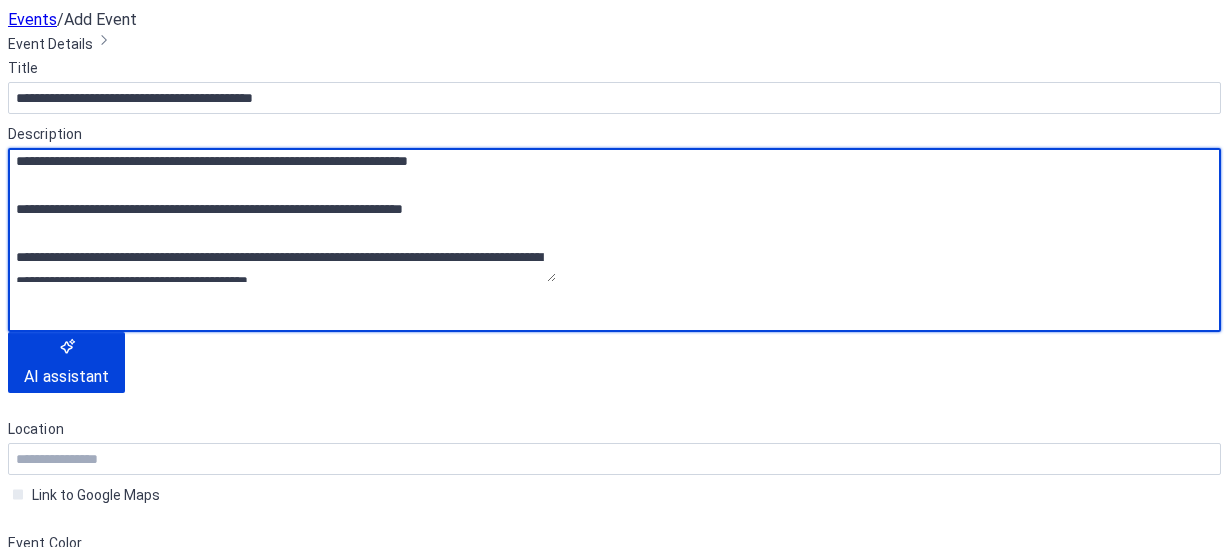 click on "**********" at bounding box center [282, 215] 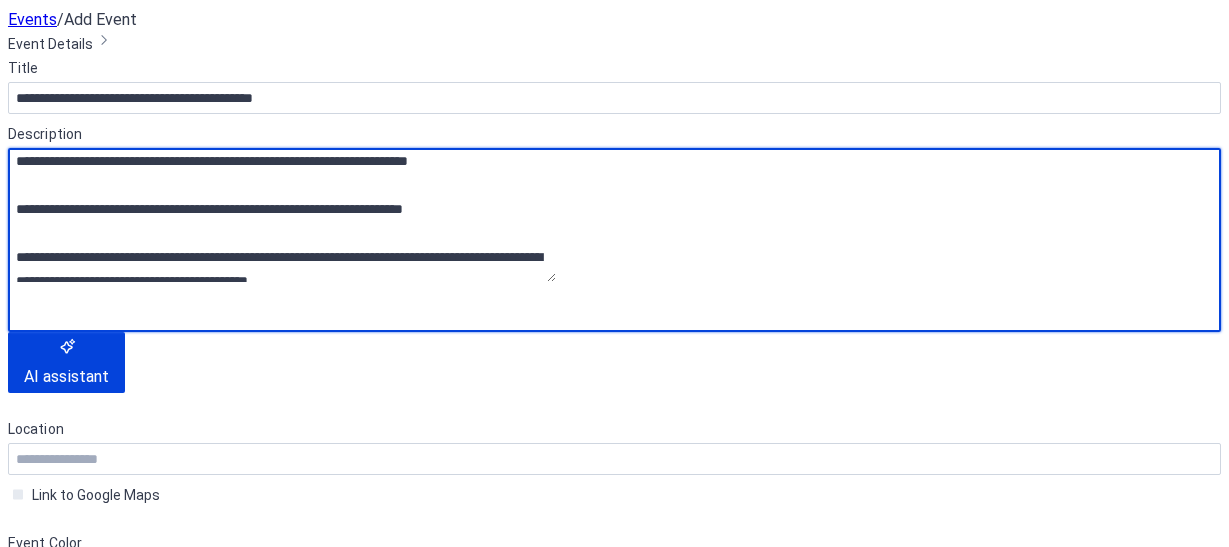 click on "**********" at bounding box center (325, 195) 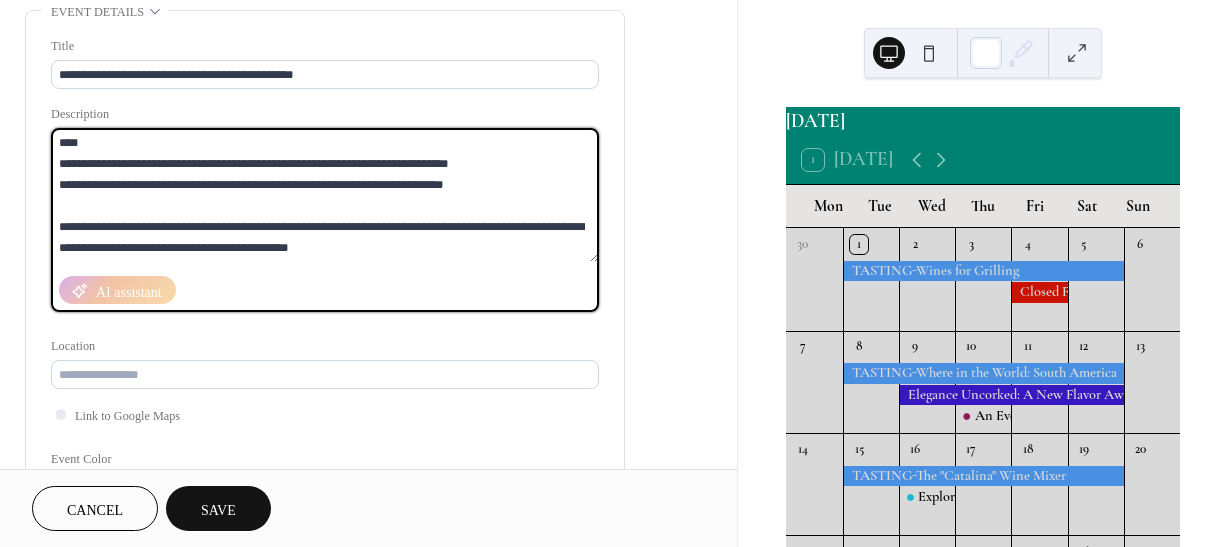 scroll, scrollTop: 26, scrollLeft: 0, axis: vertical 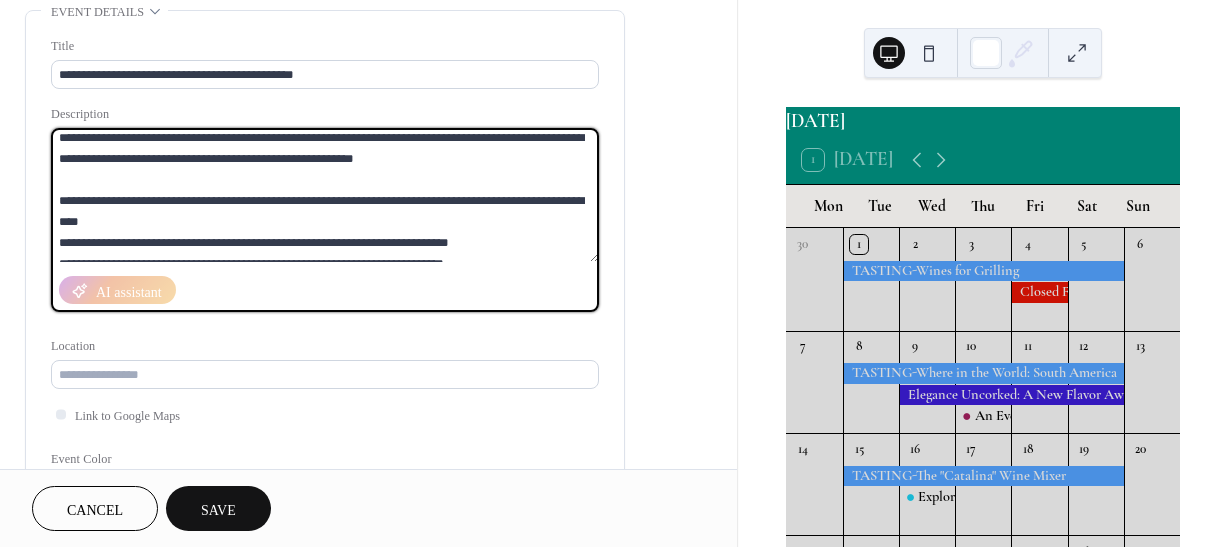 click on "**********" at bounding box center (325, 195) 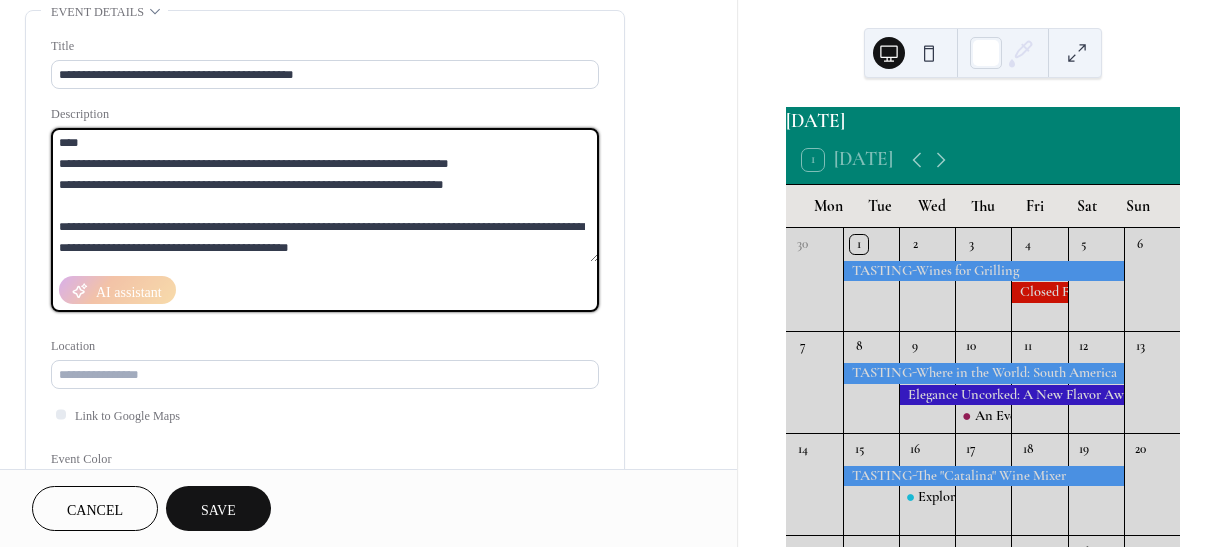 scroll, scrollTop: 126, scrollLeft: 0, axis: vertical 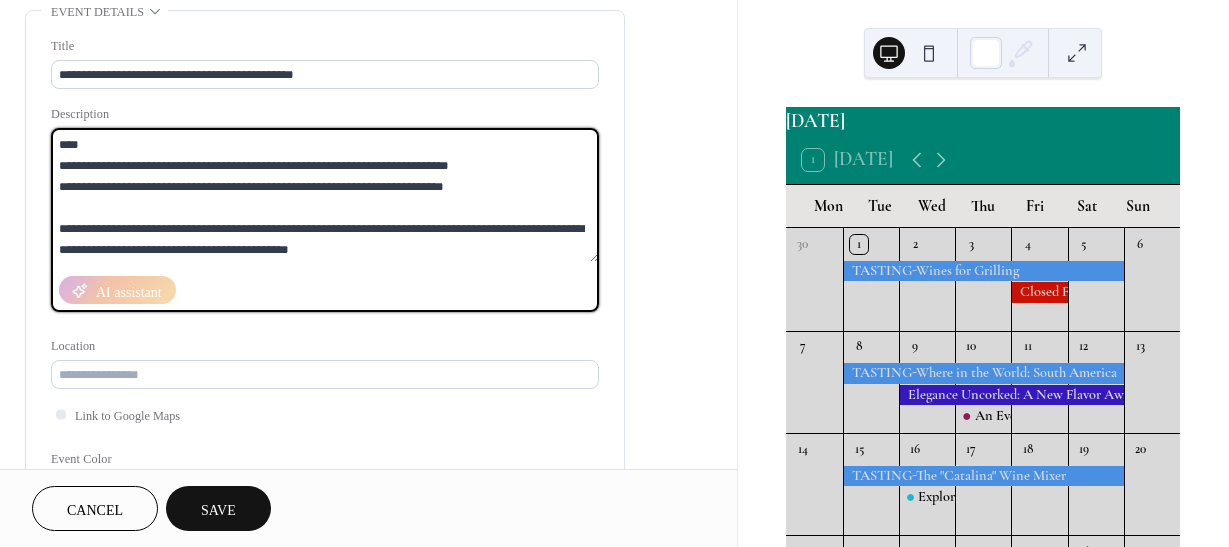 drag, startPoint x: 216, startPoint y: 143, endPoint x: 49, endPoint y: 147, distance: 167.0479 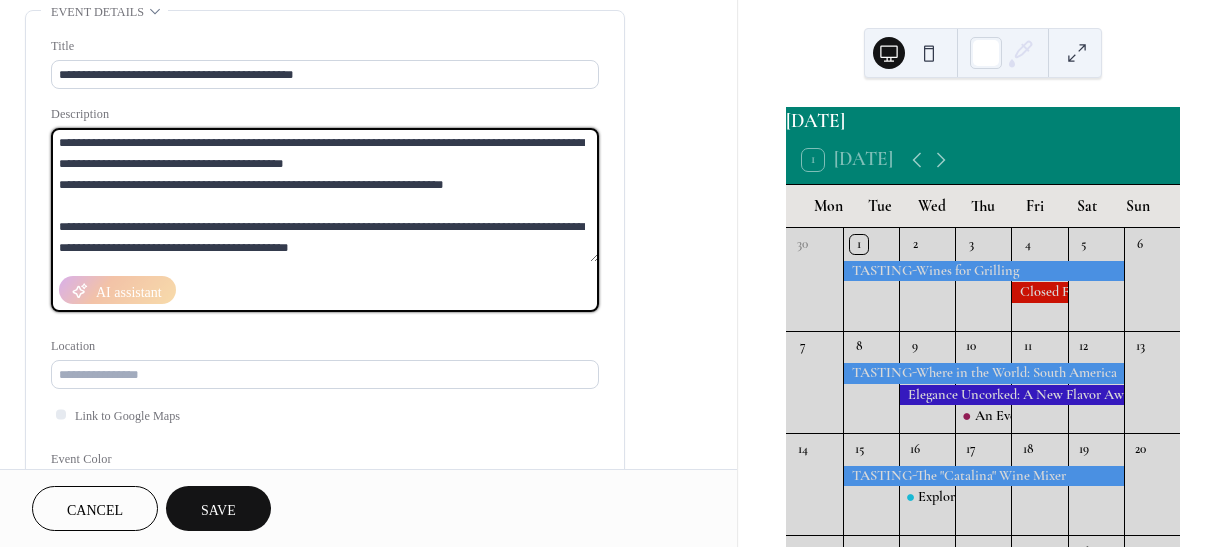 scroll, scrollTop: 105, scrollLeft: 0, axis: vertical 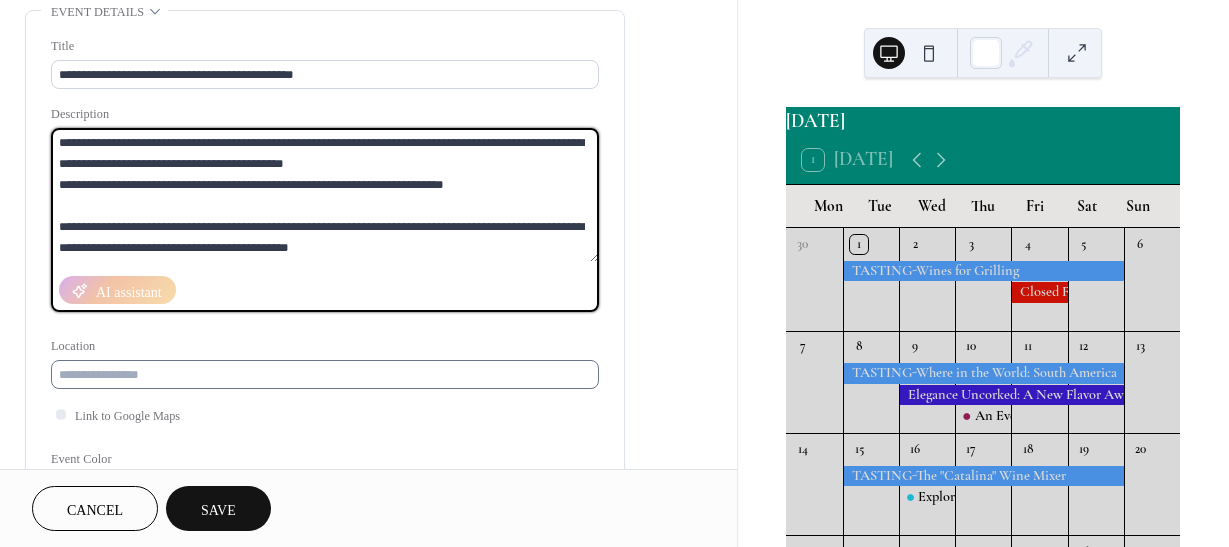 type on "**********" 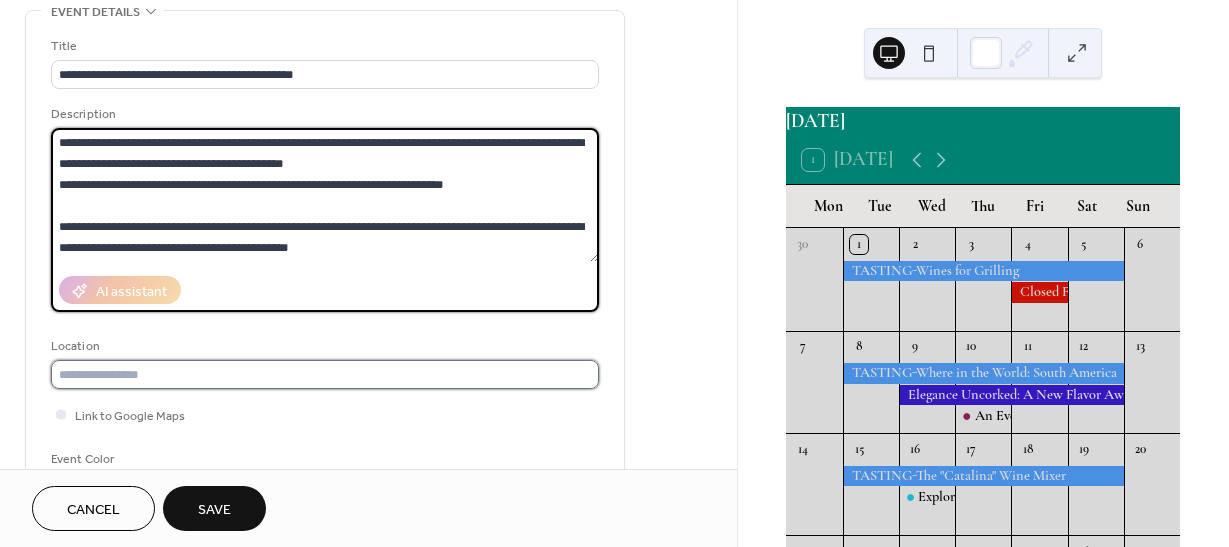 click at bounding box center (325, 374) 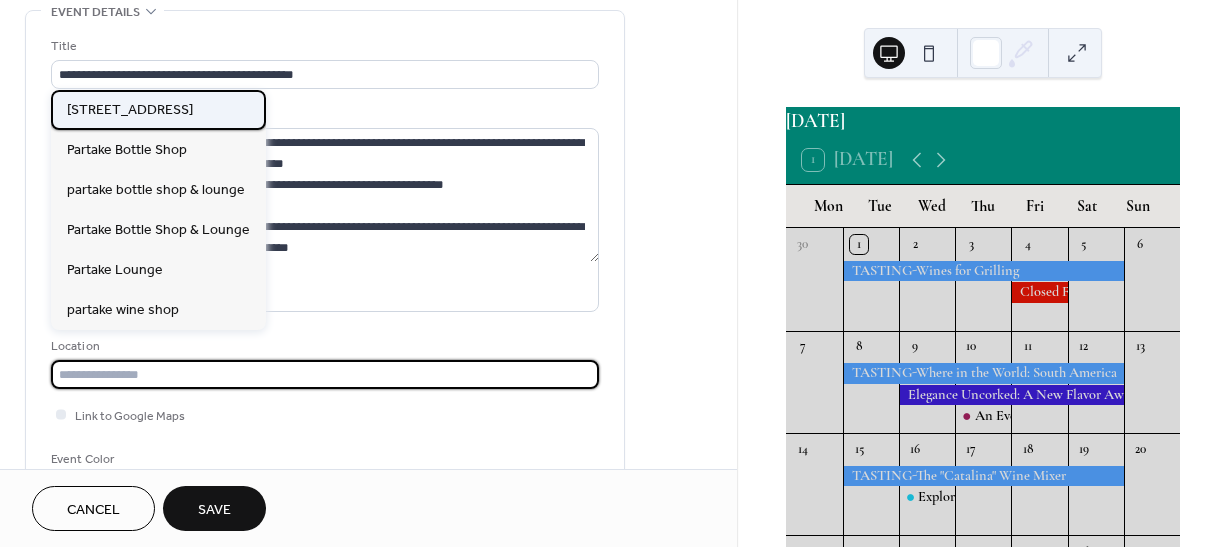 click on "[STREET_ADDRESS]" at bounding box center (130, 110) 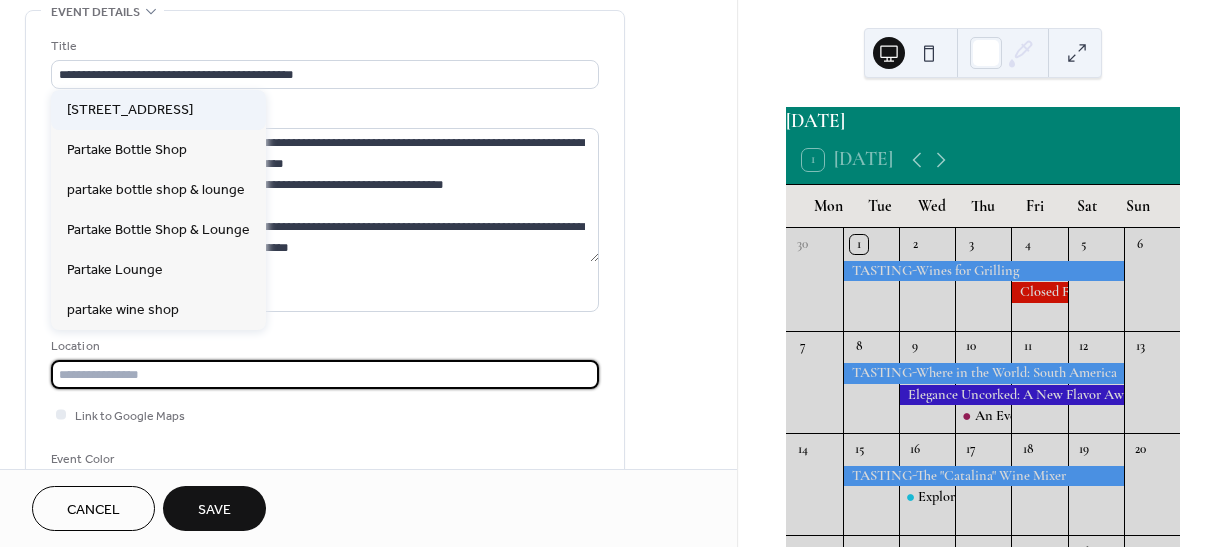 type on "**********" 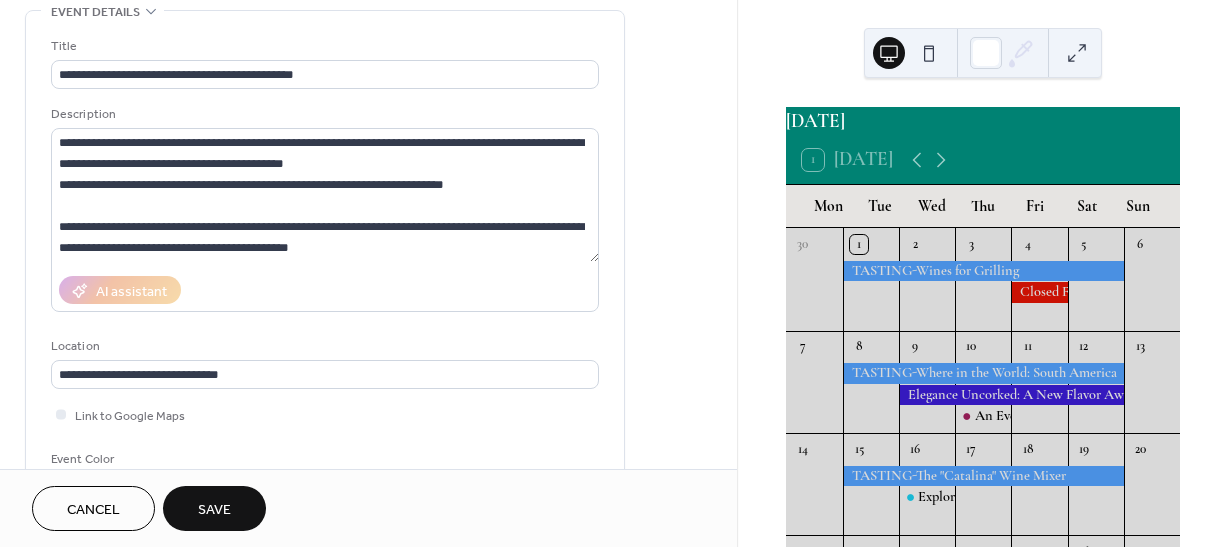 click on "Link to Google Maps" at bounding box center (325, 414) 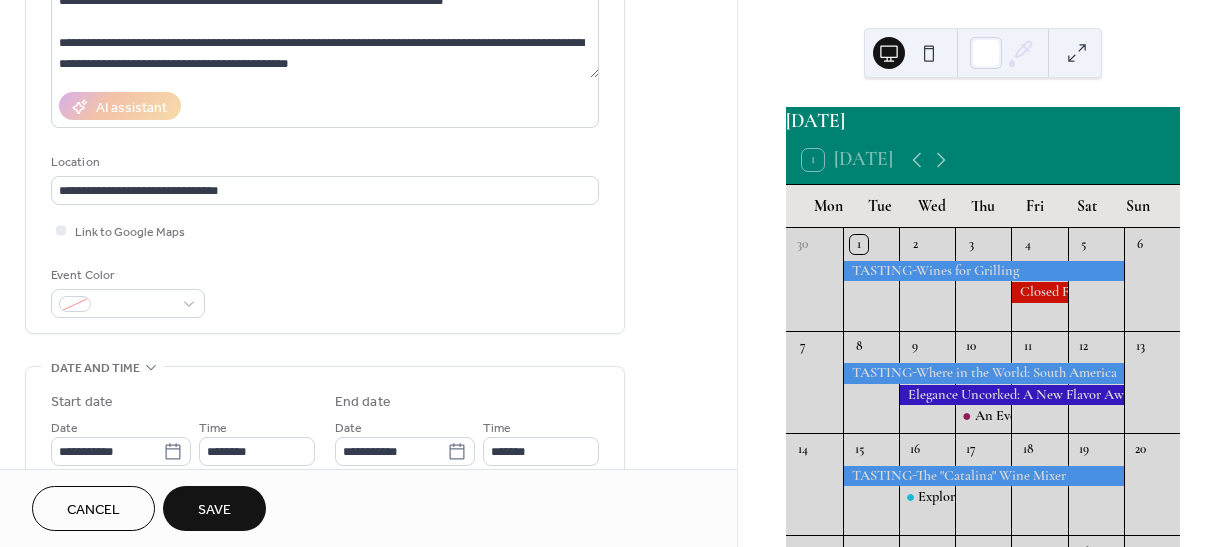 scroll, scrollTop: 300, scrollLeft: 0, axis: vertical 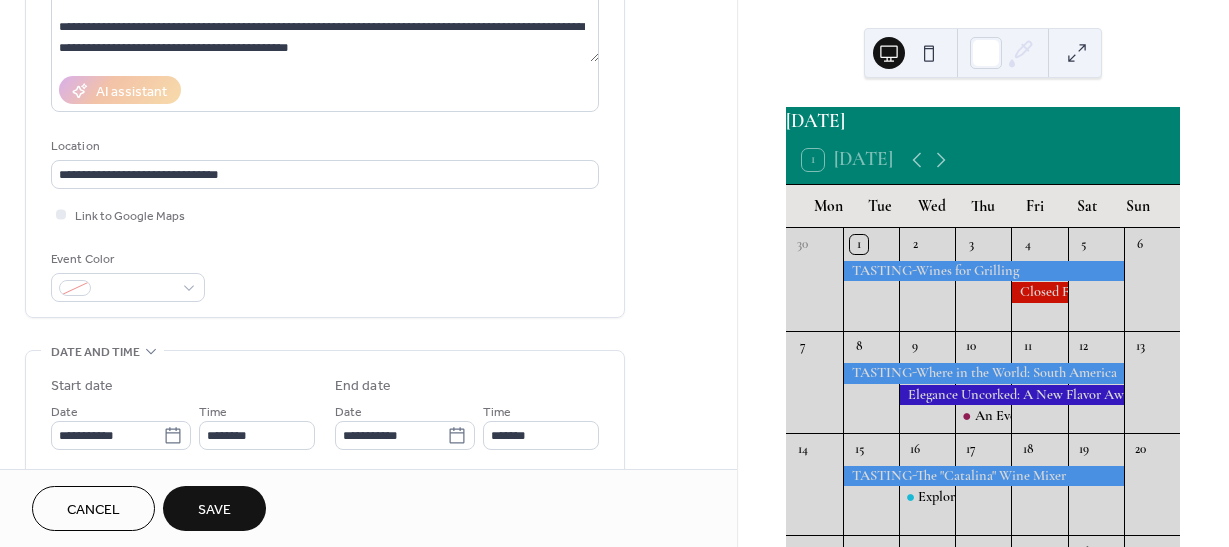click on "Event Color" at bounding box center [126, 259] 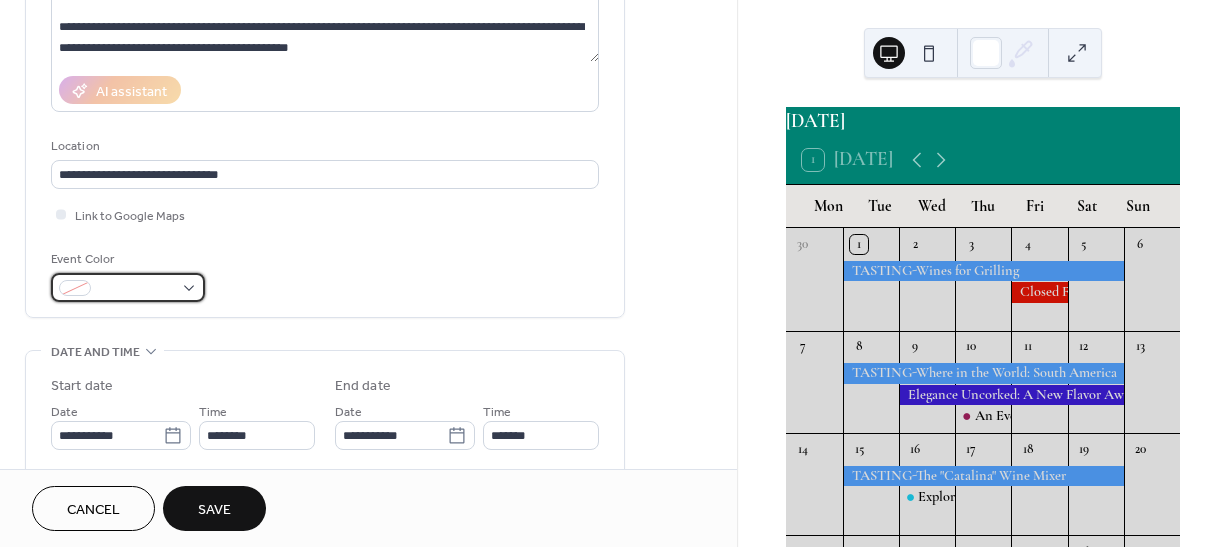 click at bounding box center [136, 289] 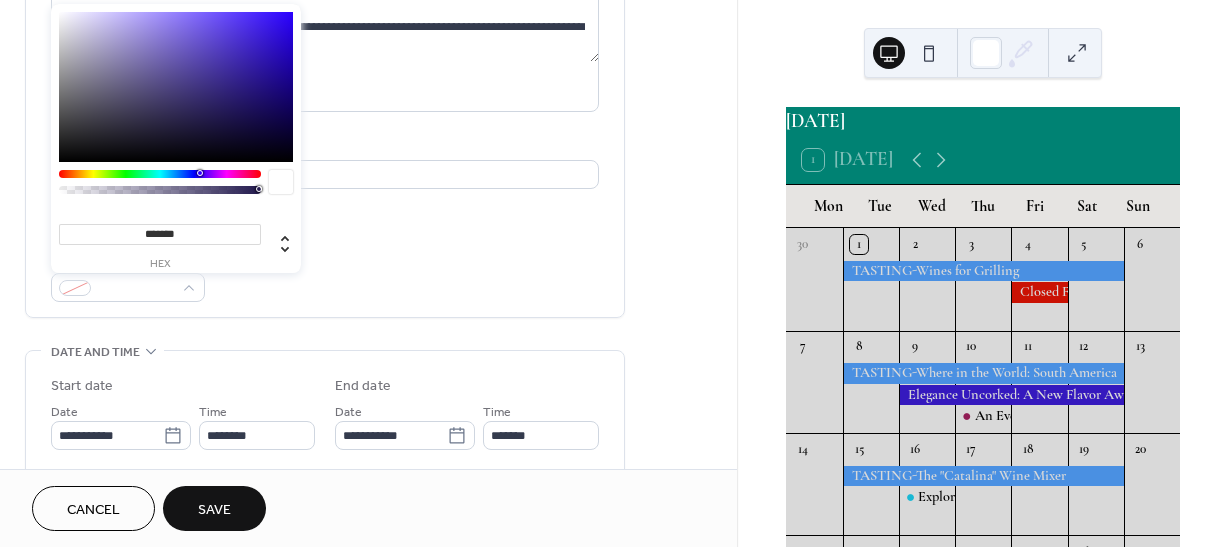 click at bounding box center (160, 174) 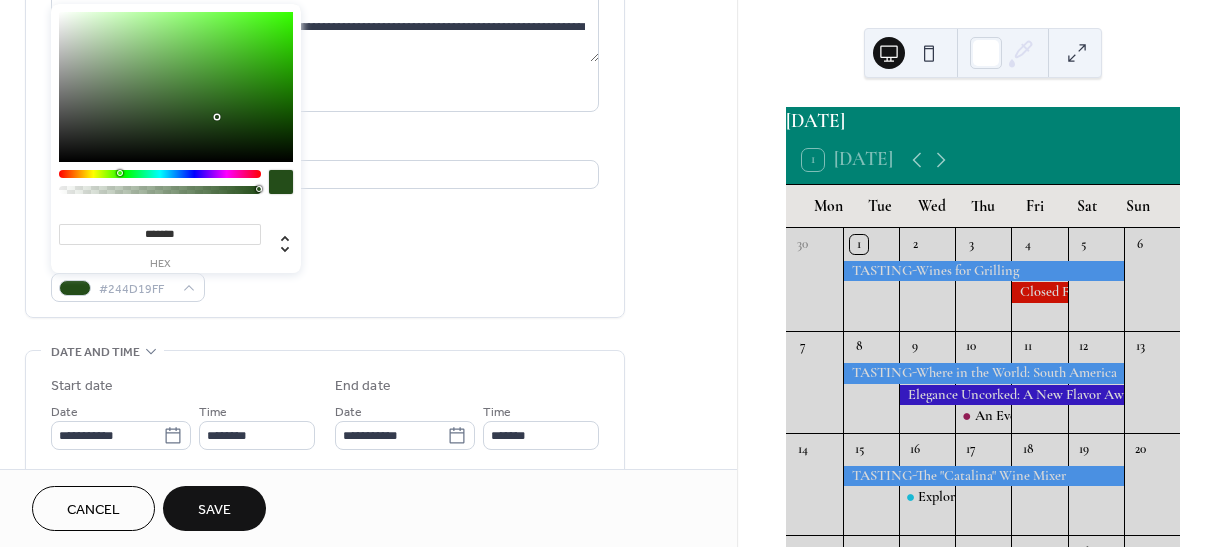 drag, startPoint x: 136, startPoint y: 175, endPoint x: 119, endPoint y: 176, distance: 17.029387 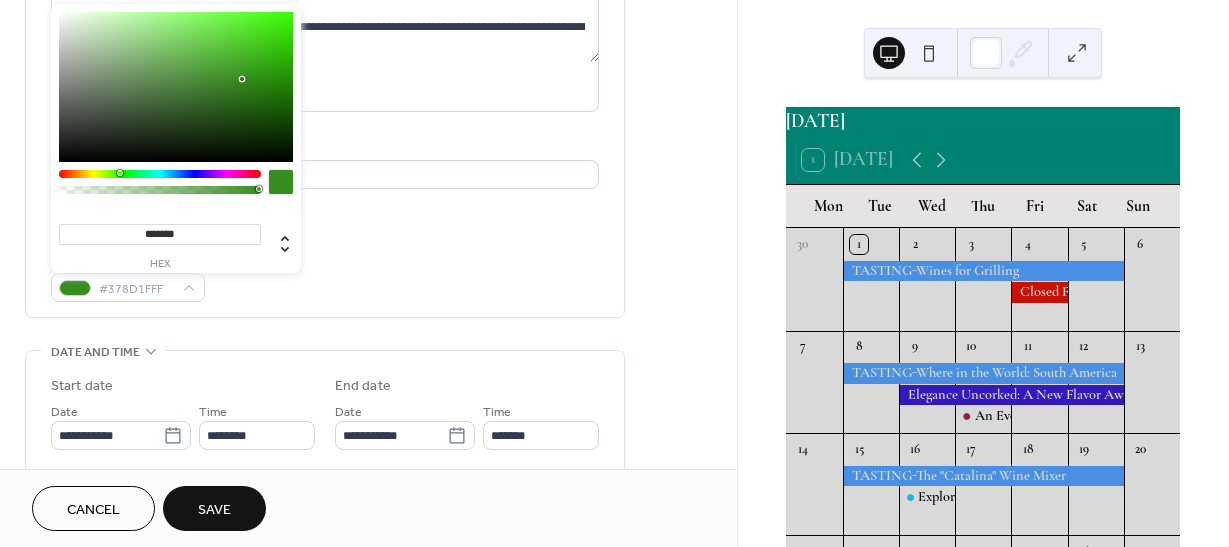 click on "Event Color #378D1FFF" at bounding box center (325, 275) 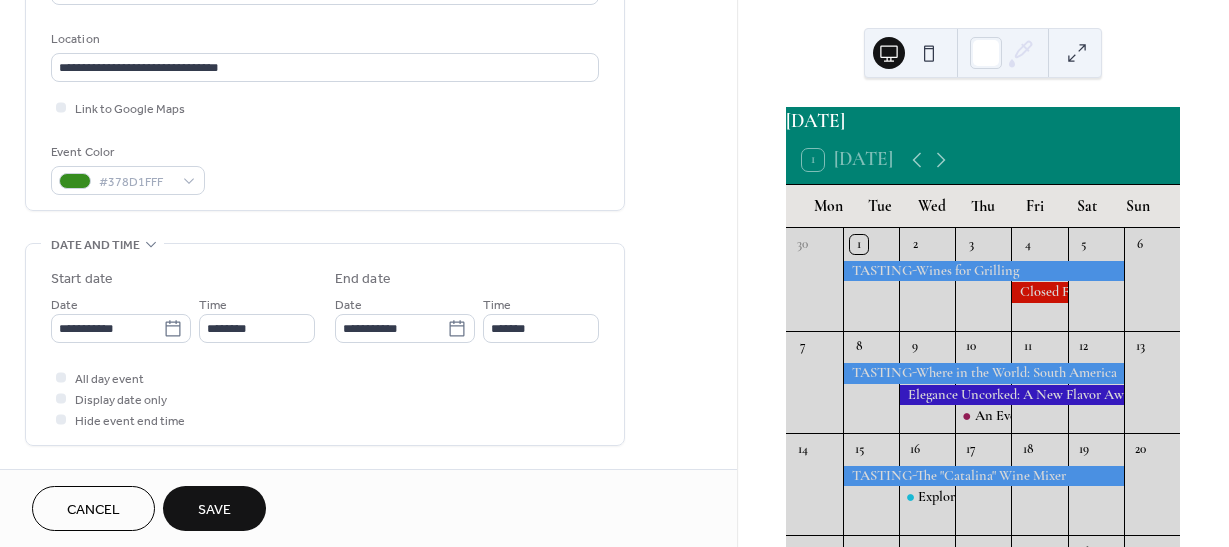 scroll, scrollTop: 500, scrollLeft: 0, axis: vertical 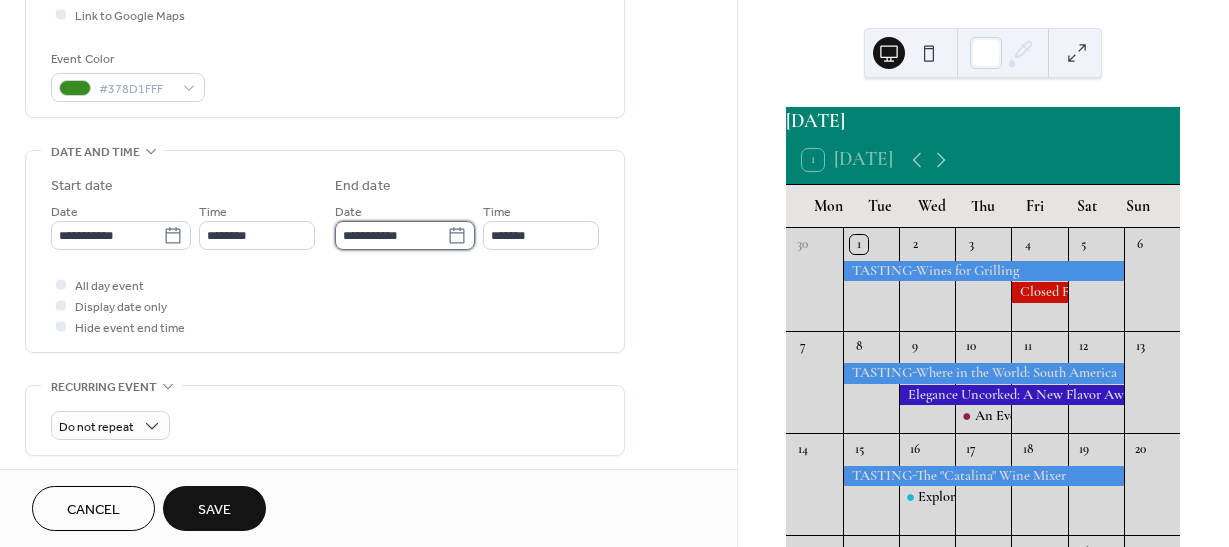 click on "**********" at bounding box center [391, 235] 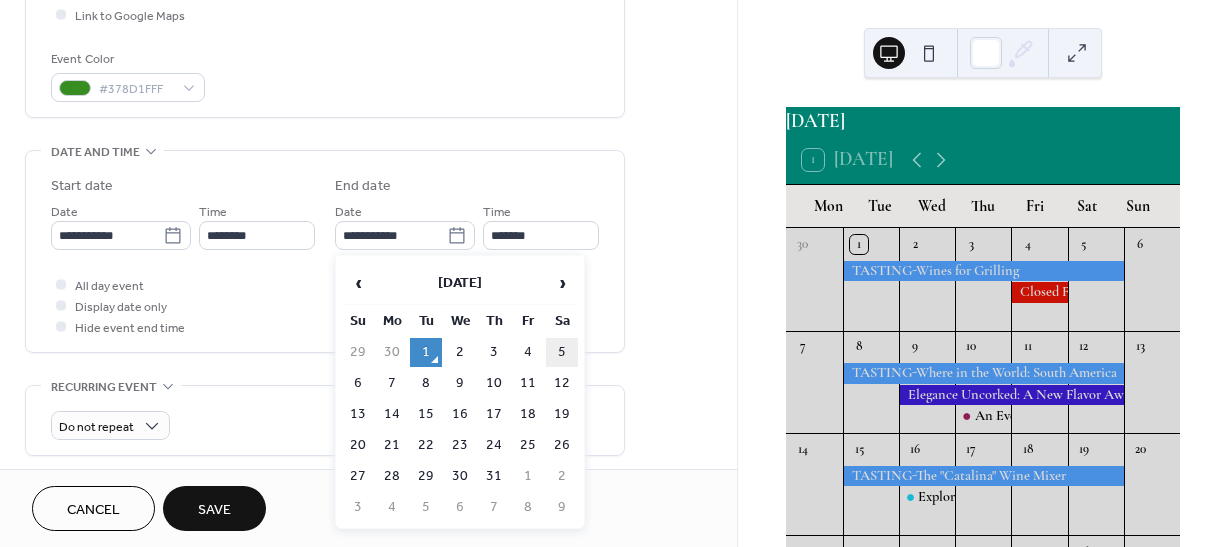 click on "5" at bounding box center (562, 352) 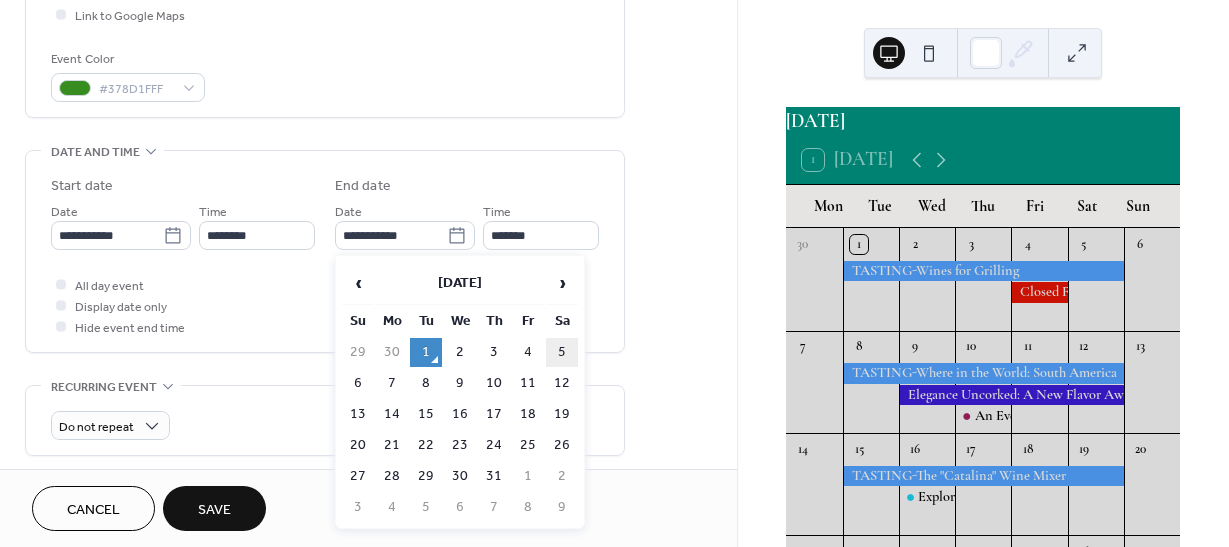 type on "**********" 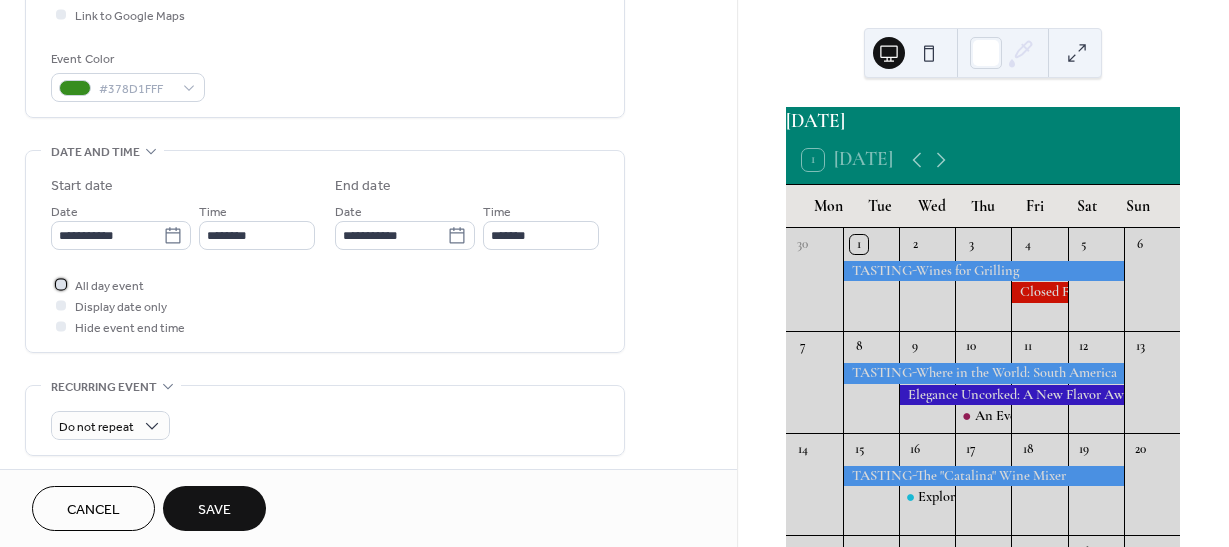 click at bounding box center [61, 284] 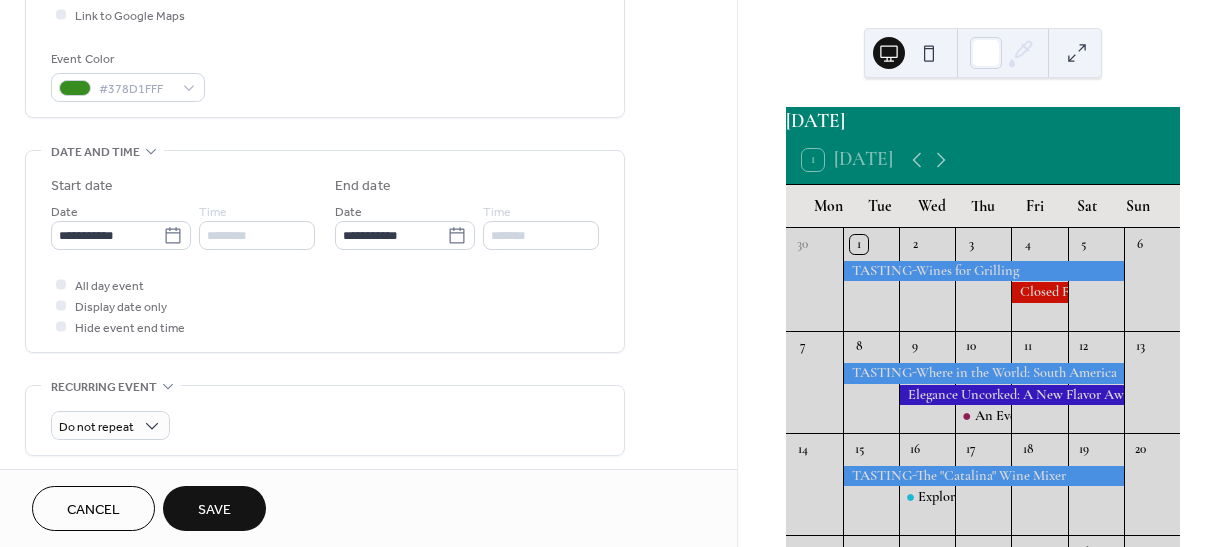 click on "All day event Display date only Hide event end time" at bounding box center [325, 305] 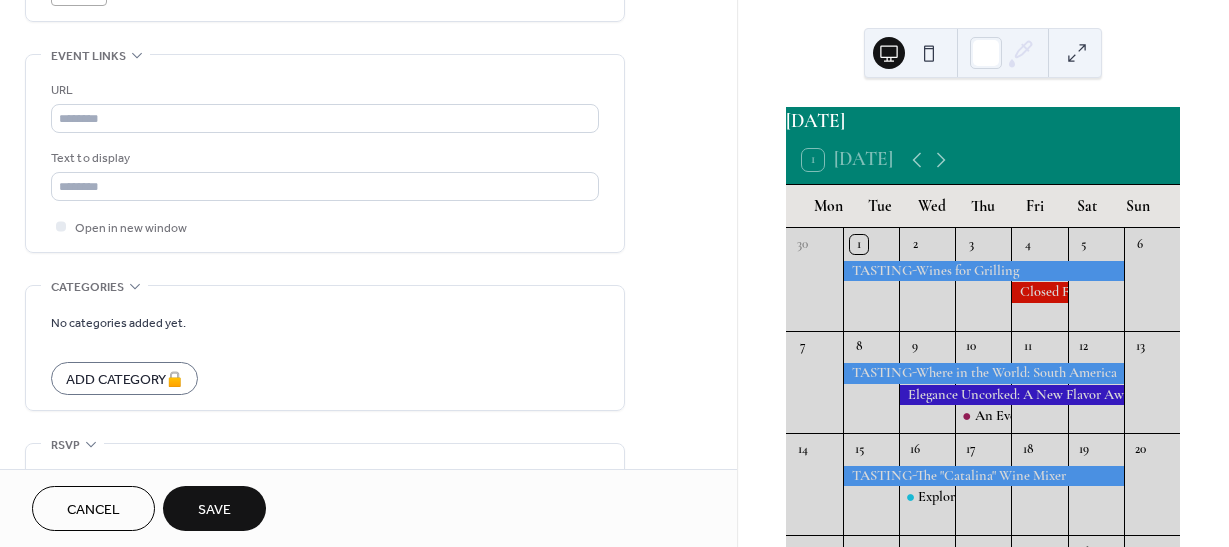 scroll, scrollTop: 1100, scrollLeft: 0, axis: vertical 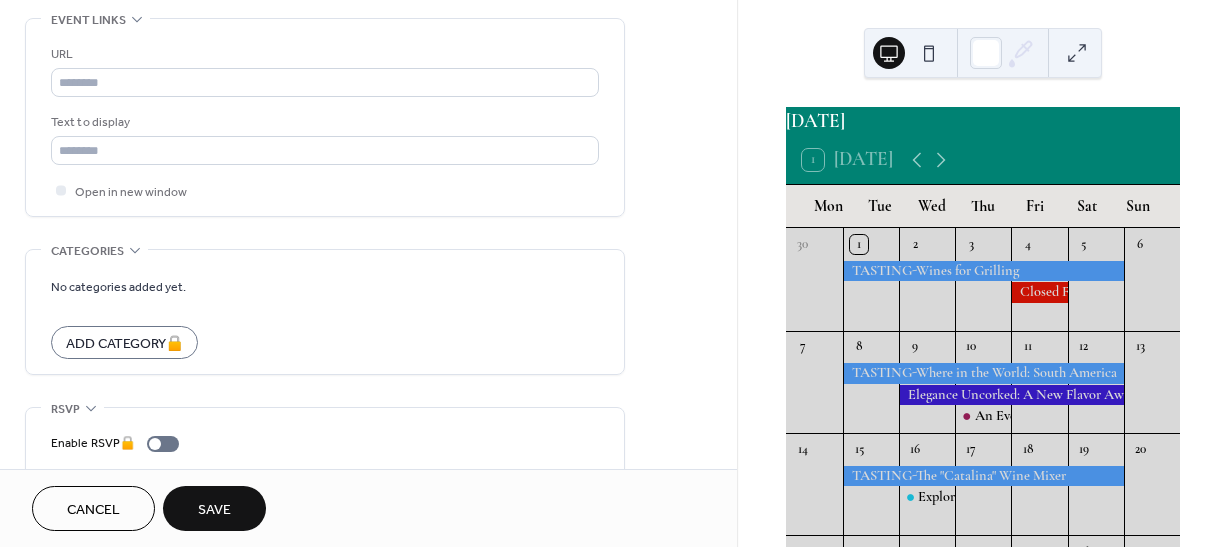 click on "Save" at bounding box center [214, 508] 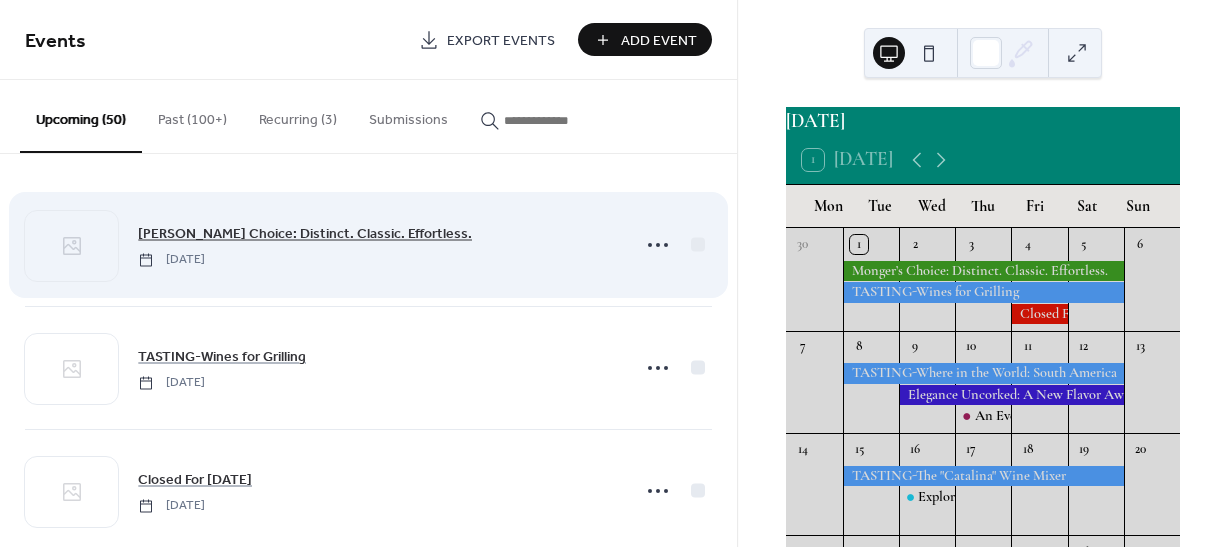 click on "[PERSON_NAME] Choice: Distinct. Classic. Effortless." at bounding box center [305, 234] 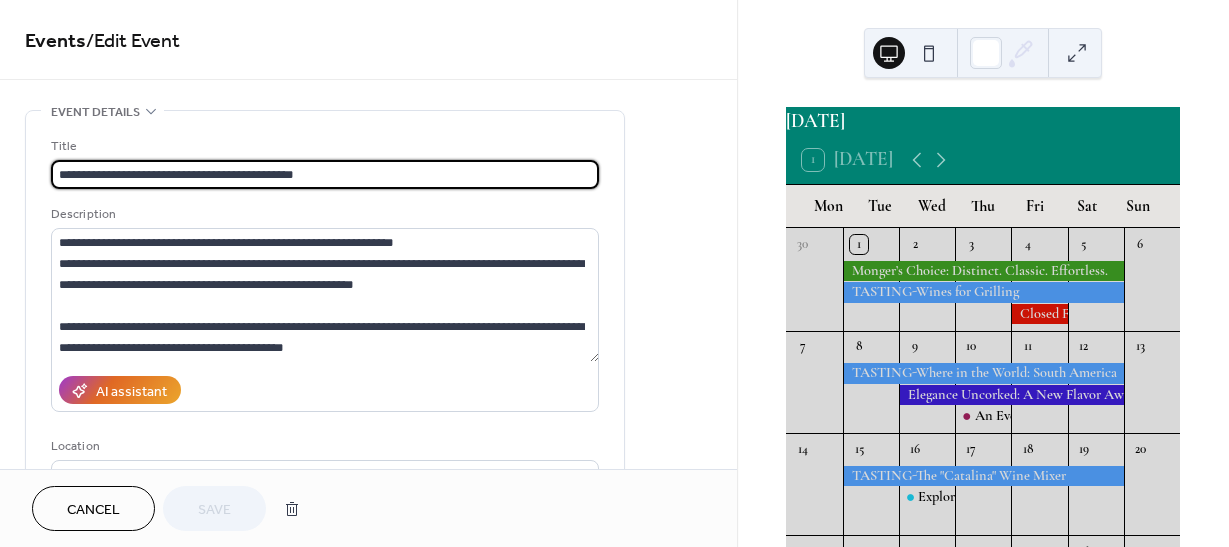 drag, startPoint x: 433, startPoint y: 174, endPoint x: 151, endPoint y: 171, distance: 282.01596 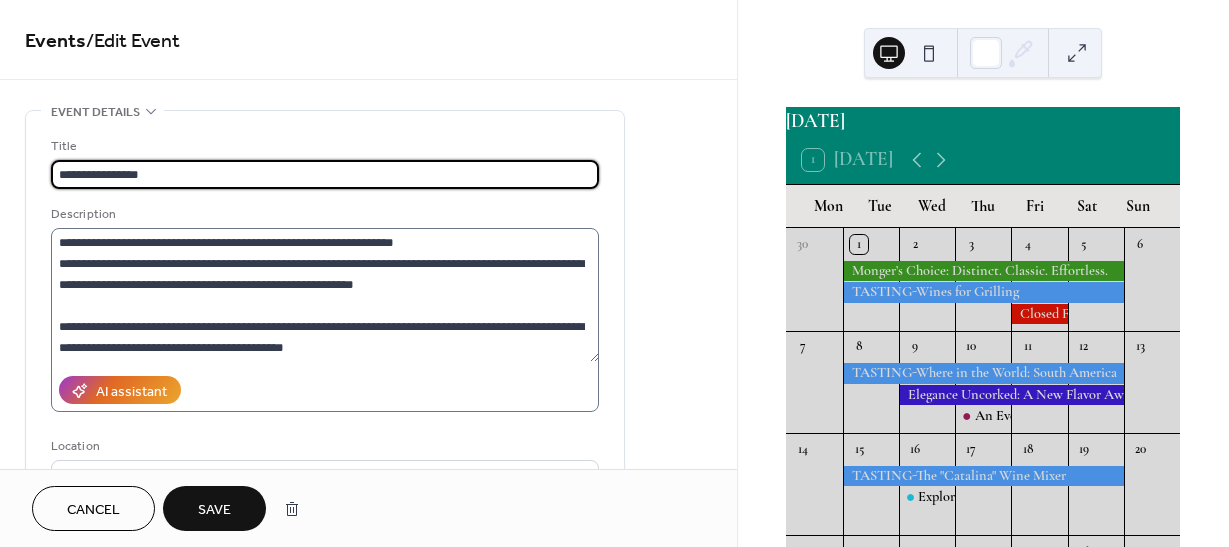type on "**********" 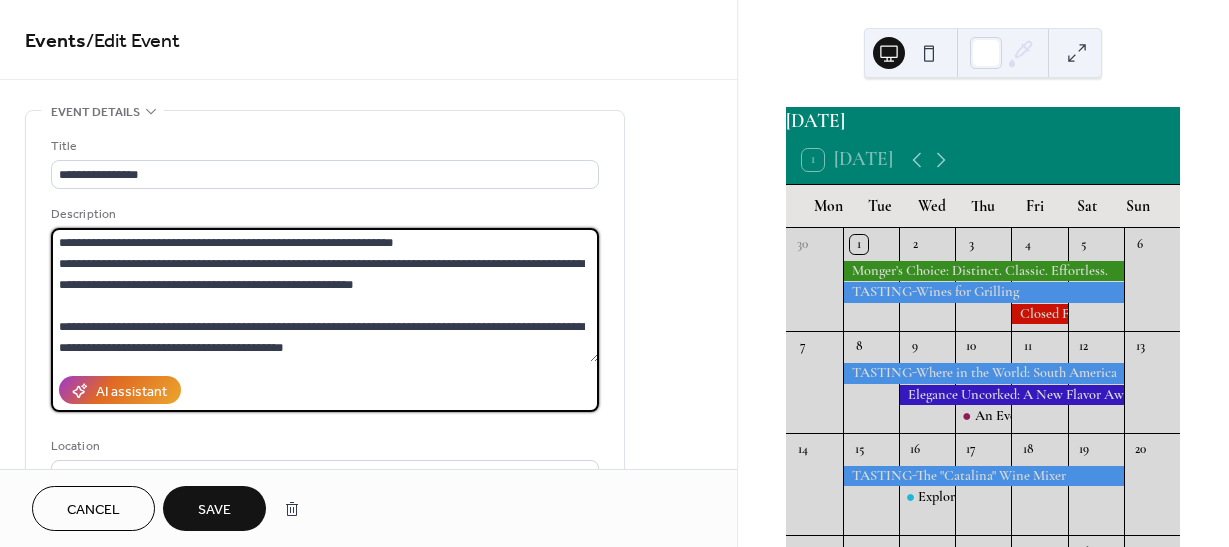 click on "**********" at bounding box center [325, 295] 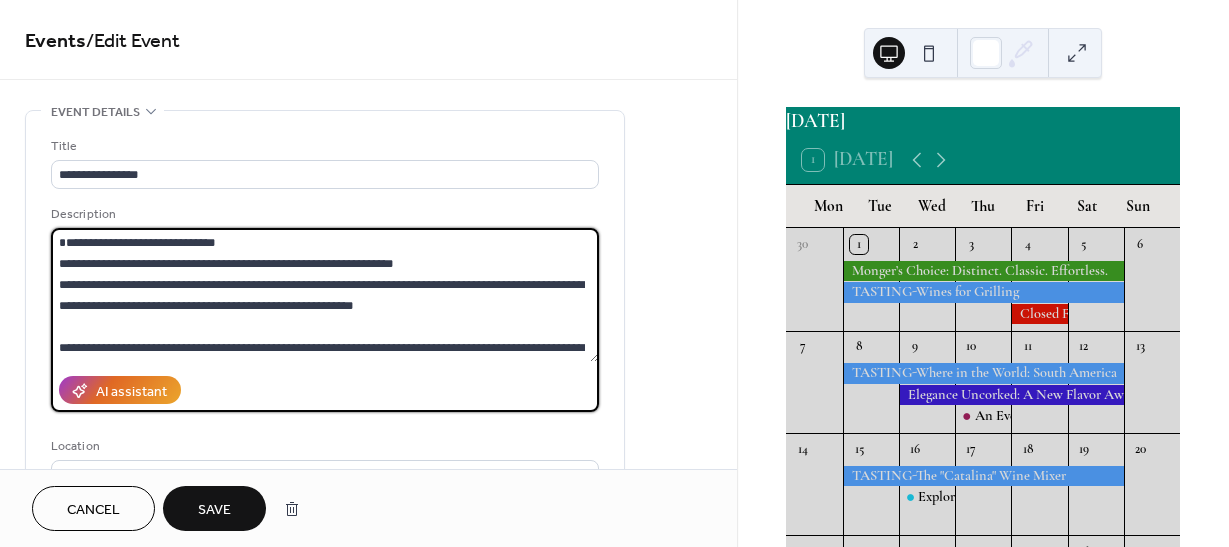 click on "**********" at bounding box center (325, 295) 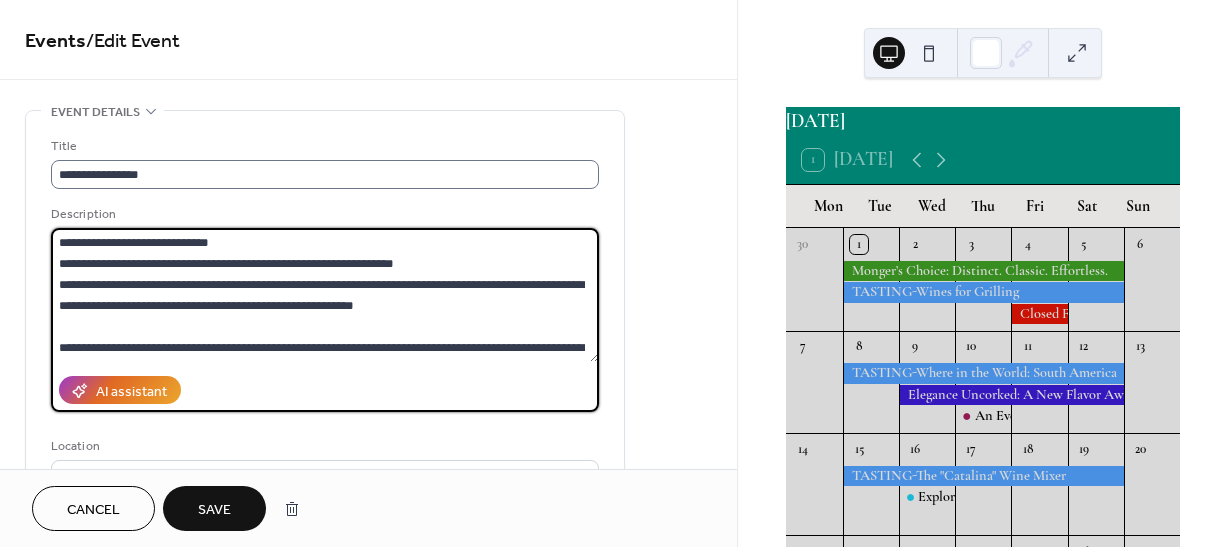 type on "**********" 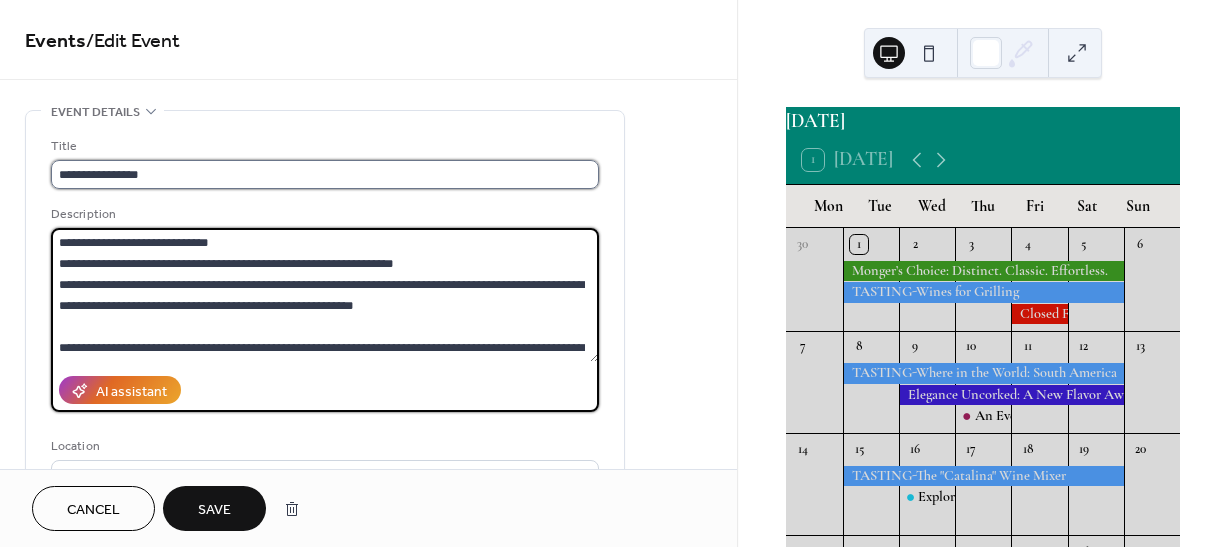 click on "**********" at bounding box center [325, 174] 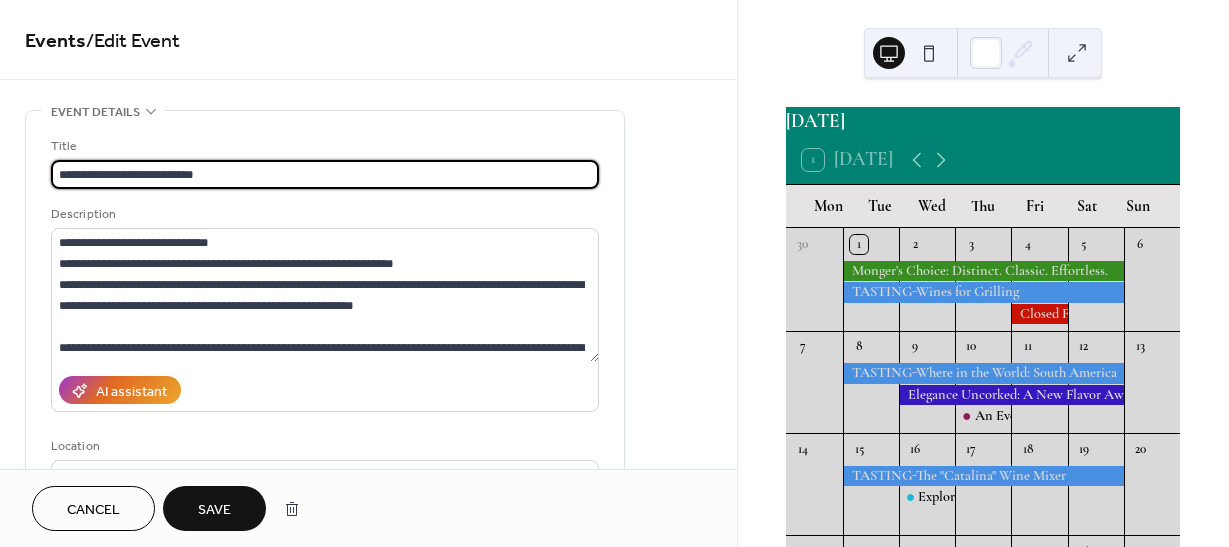 click on "**********" at bounding box center [325, 174] 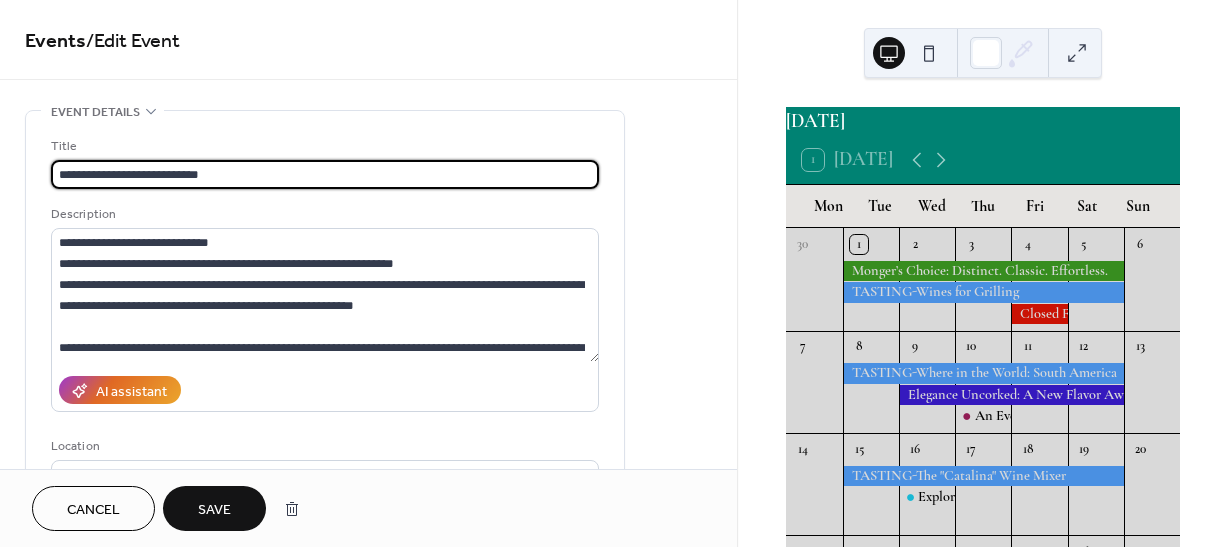 type on "**********" 